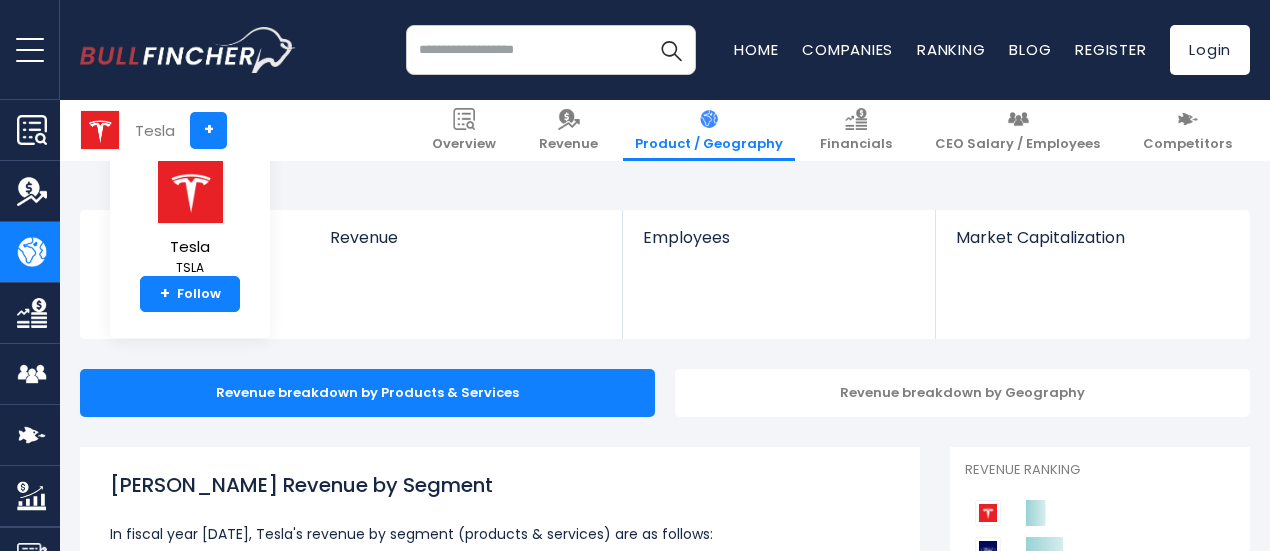 scroll, scrollTop: 202, scrollLeft: 0, axis: vertical 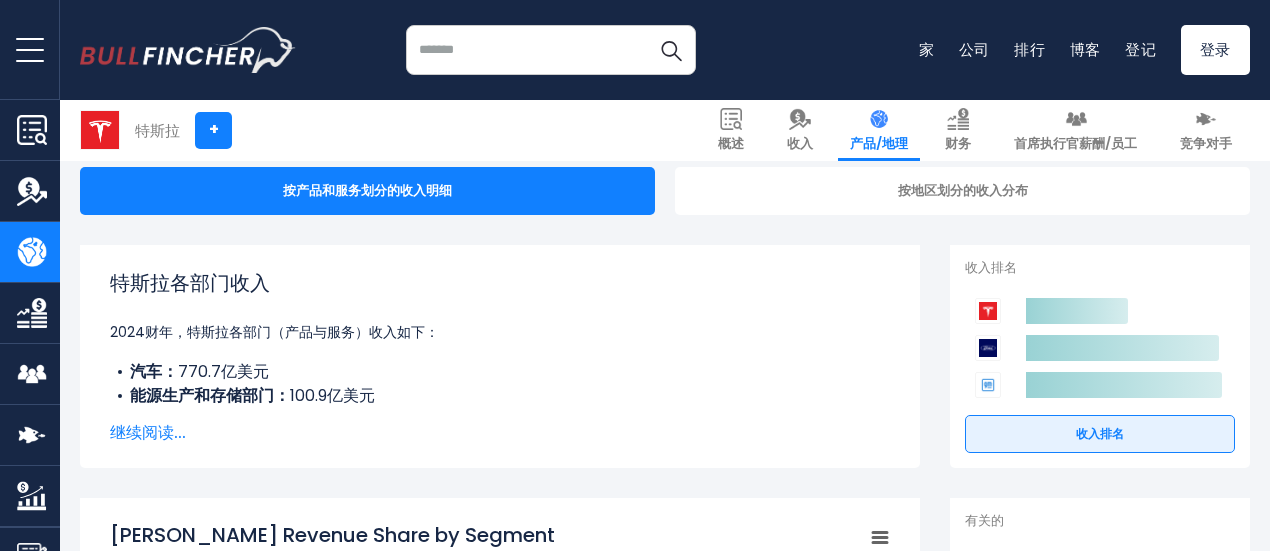 click on "特斯拉各部门收入
2024财年，特斯拉各部门（产品与服务）收入如下：
汽车：
770.7亿美元
能源生产和存储部门：
100.9亿美元
服务业及其他：
105.3亿美元" at bounding box center [500, 338] 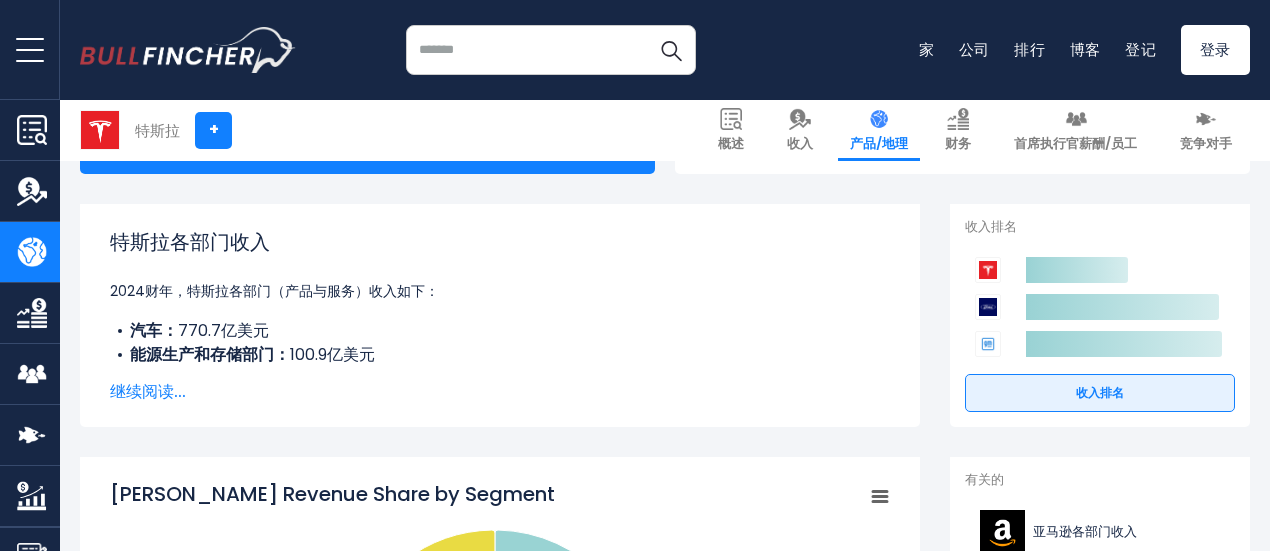 scroll, scrollTop: 251, scrollLeft: 0, axis: vertical 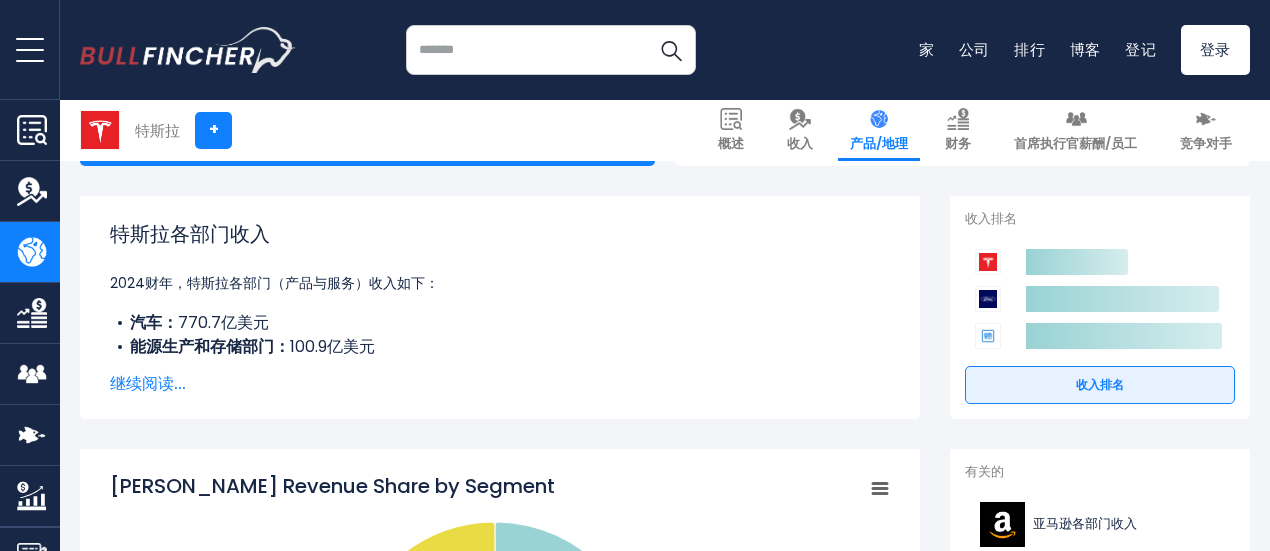 click on "继续阅读..." at bounding box center [148, 383] 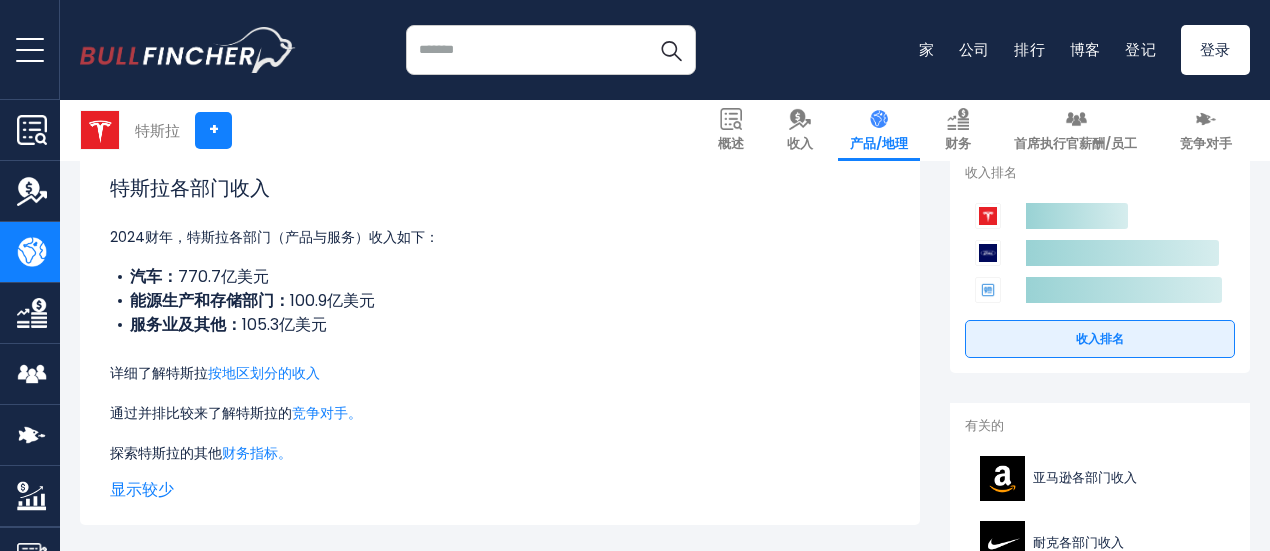 scroll, scrollTop: 317, scrollLeft: 0, axis: vertical 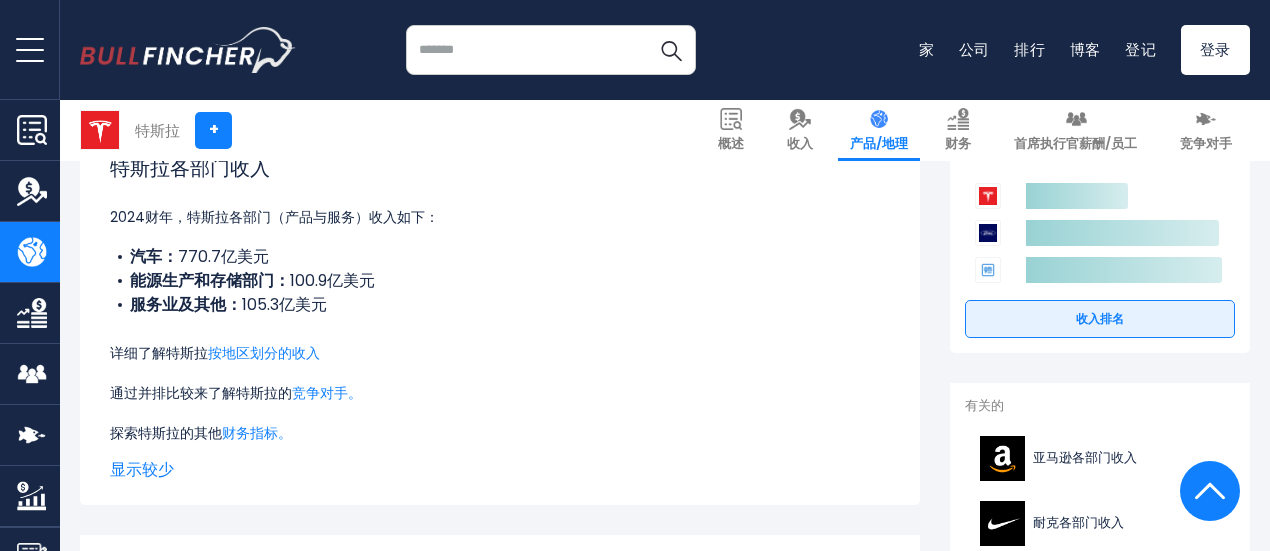 click on "770.7亿美元" at bounding box center (223, 256) 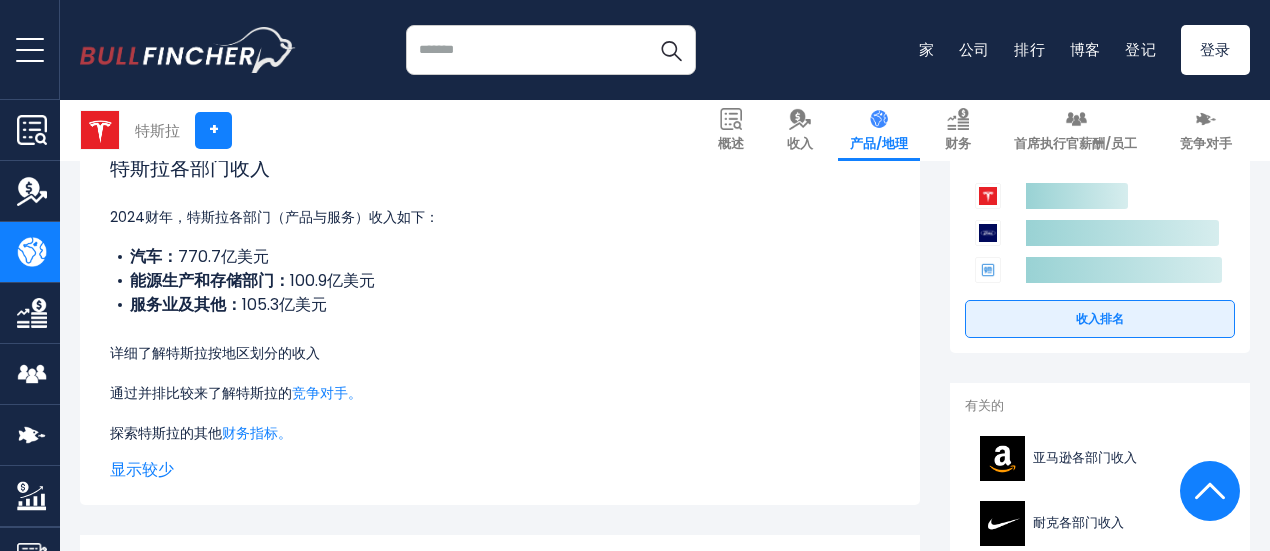 click on "按地区划分的收入" at bounding box center [264, 353] 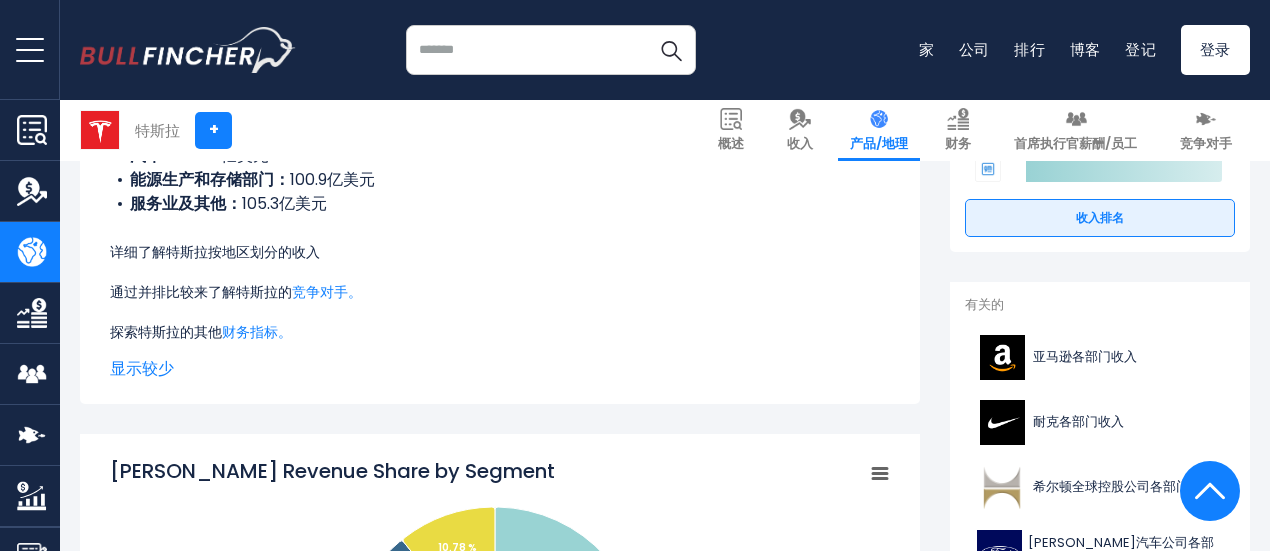 scroll, scrollTop: 417, scrollLeft: 0, axis: vertical 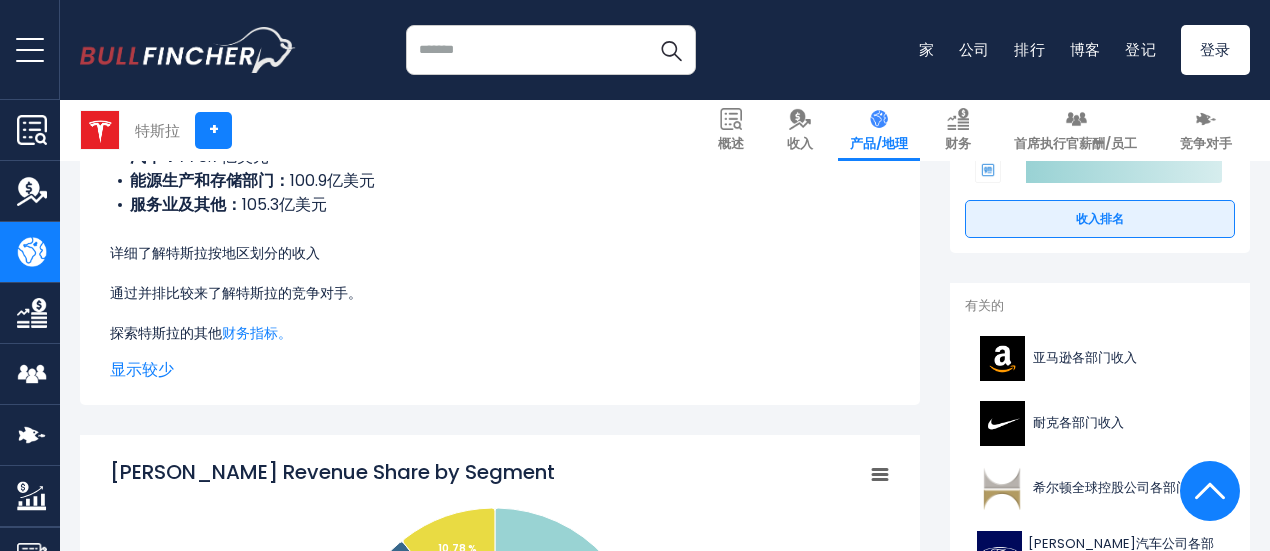 click on "竞争对手。" at bounding box center [327, 293] 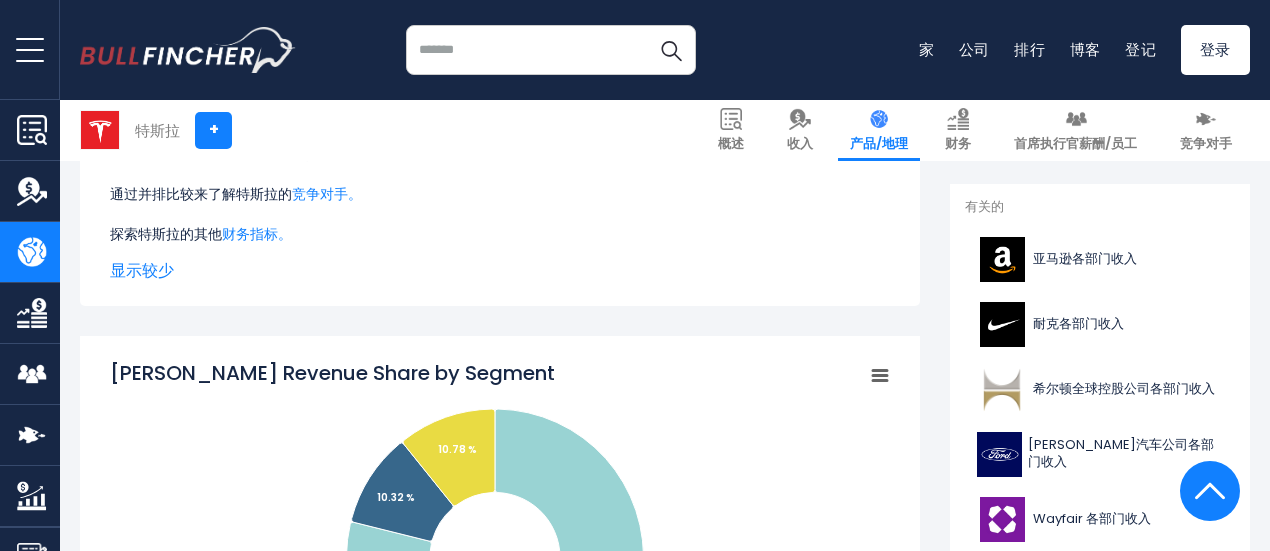 scroll, scrollTop: 537, scrollLeft: 0, axis: vertical 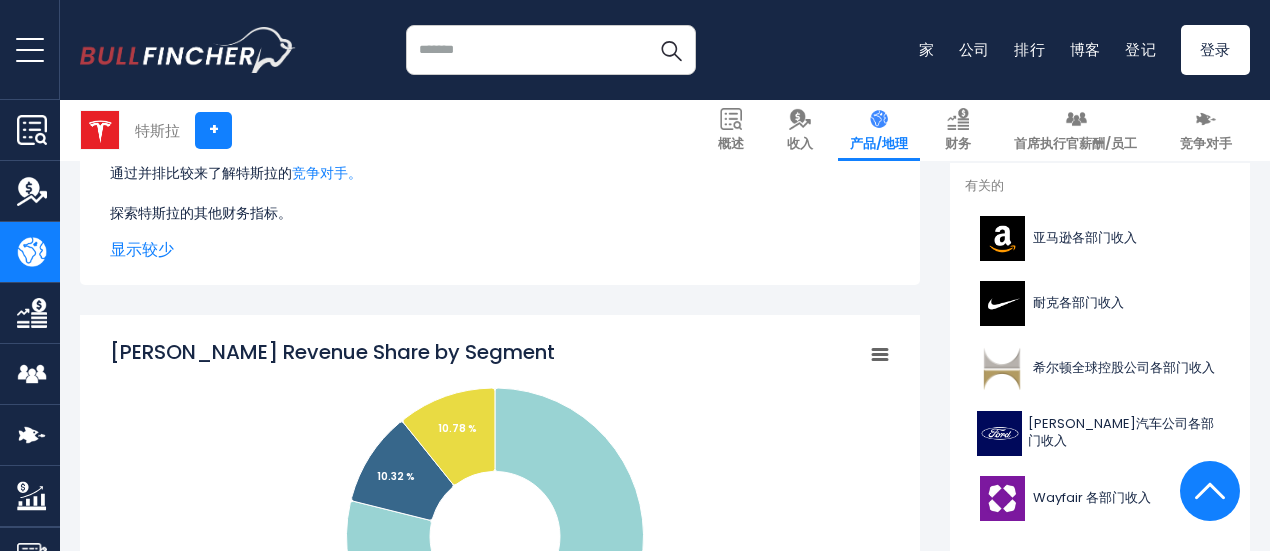 click on "财务指标。" at bounding box center [257, 213] 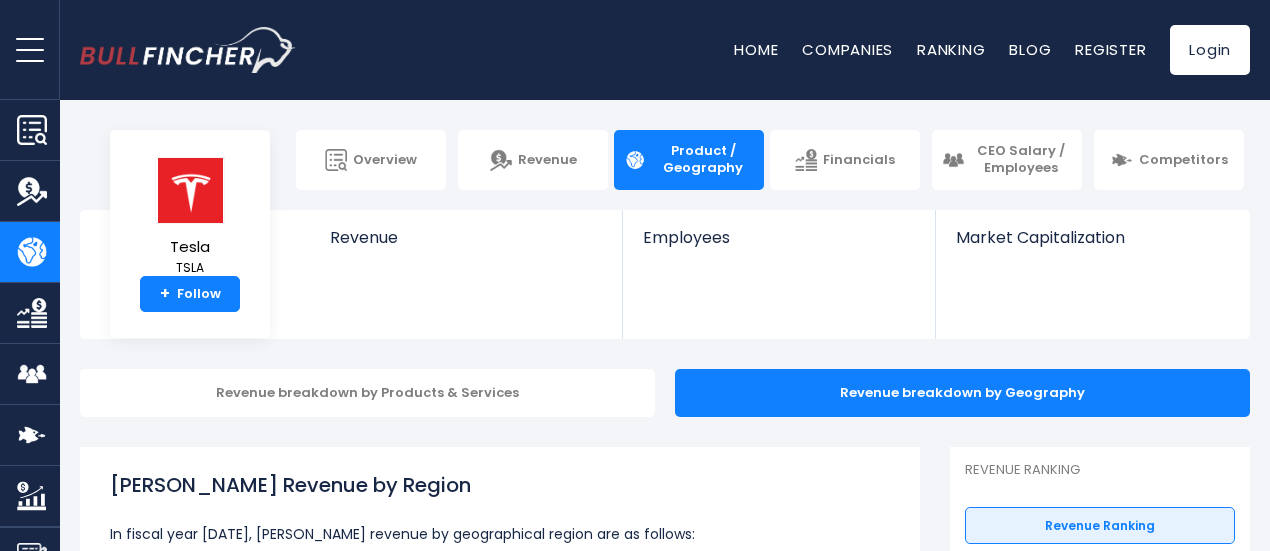 scroll, scrollTop: 179, scrollLeft: 0, axis: vertical 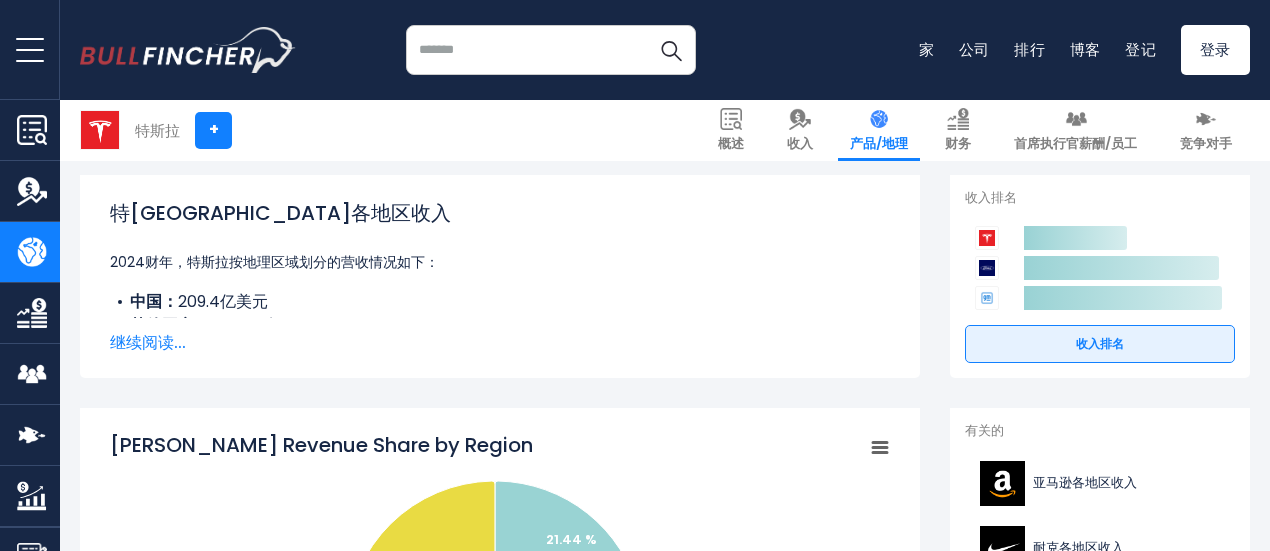 click on "继续阅读..." at bounding box center (148, 342) 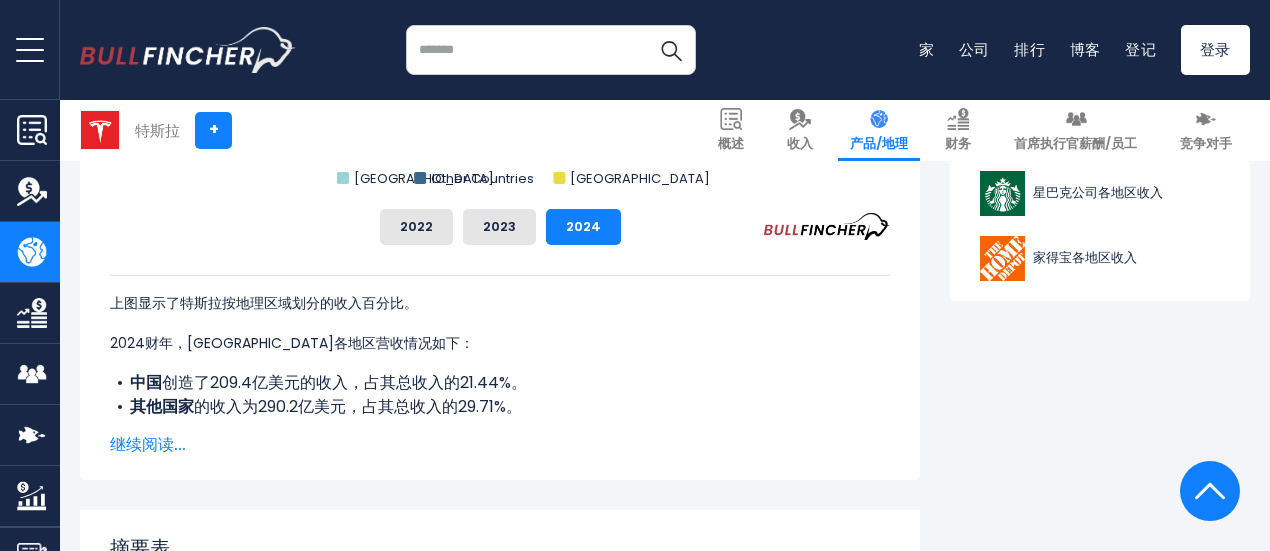 scroll, scrollTop: 1083, scrollLeft: 0, axis: vertical 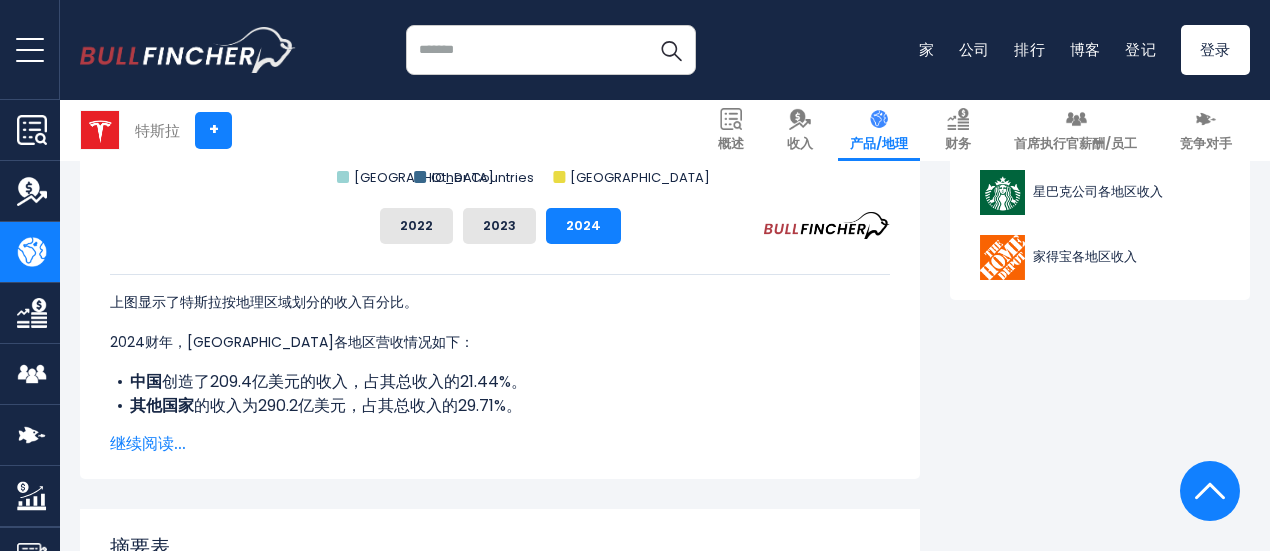 click on "2024财年，特斯拉各地区营收情况如下：" at bounding box center (292, 342) 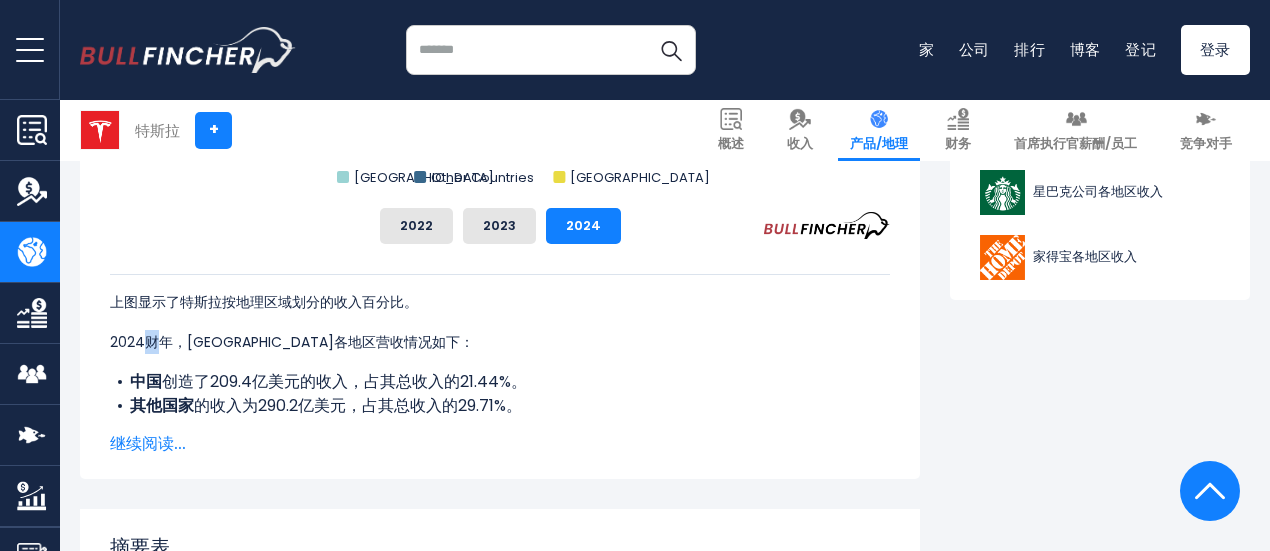 click on "2024财年，特斯拉各地区营收情况如下：" at bounding box center (292, 342) 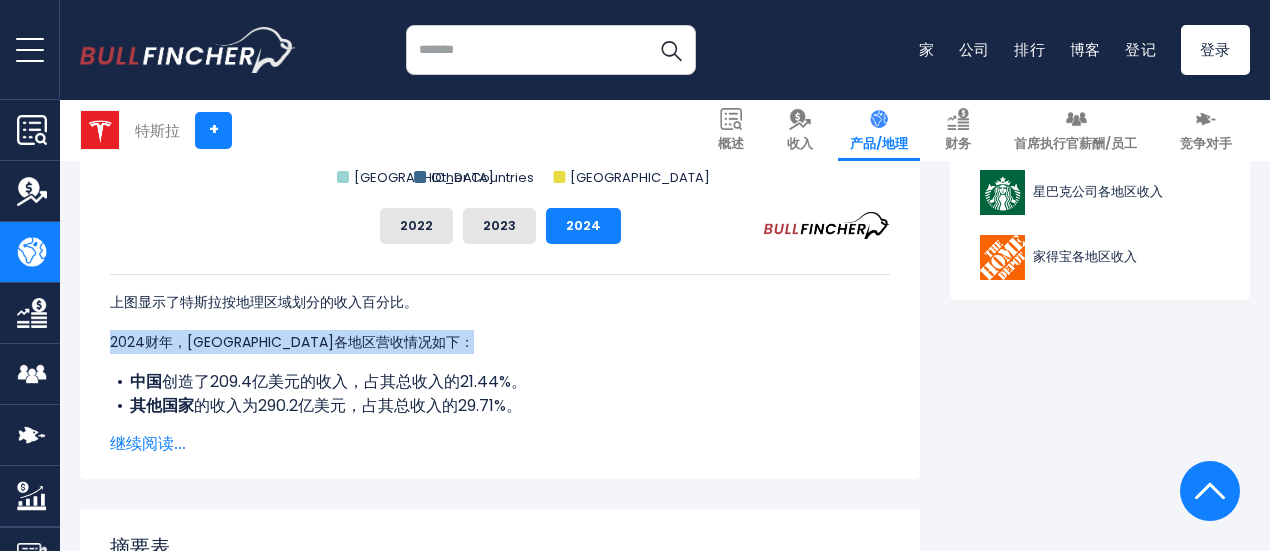 click on "2024财年，特斯拉各地区营收情况如下：" at bounding box center [292, 342] 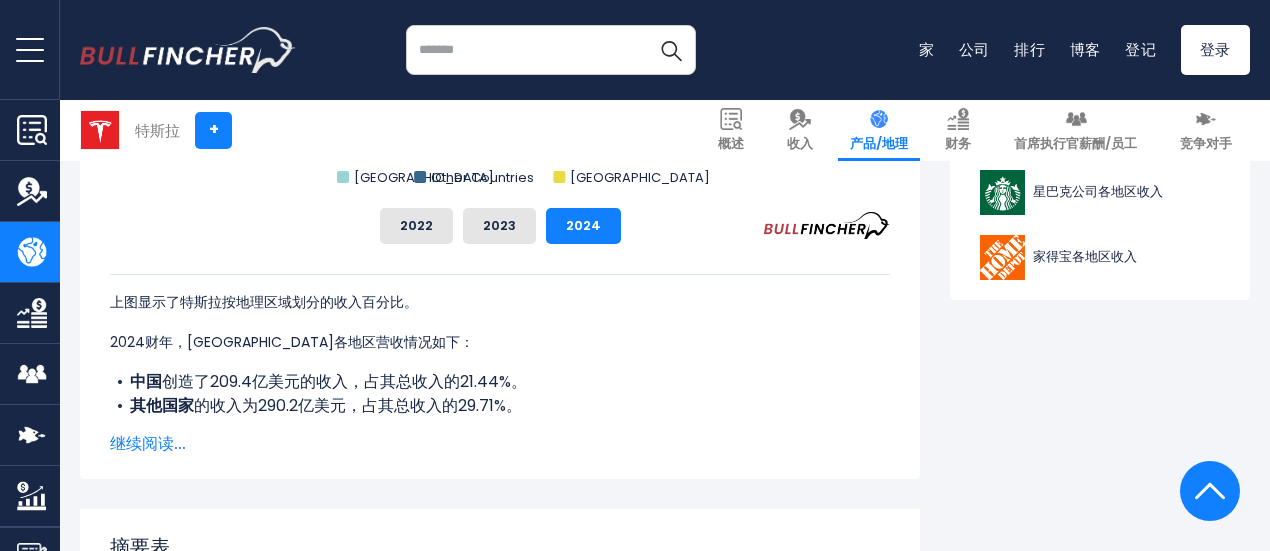 click on "创造了209.4亿美元的收入，占其总收入的21.44%。" at bounding box center (344, 381) 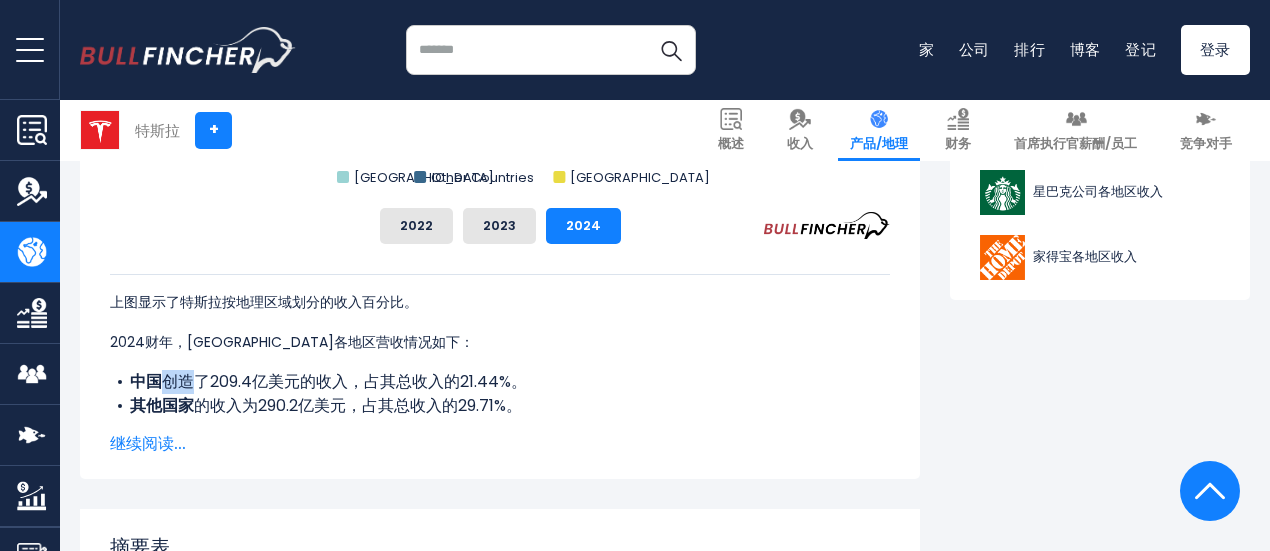 click on "创造了209.4亿美元的收入，占其总收入的21.44%。" at bounding box center [344, 381] 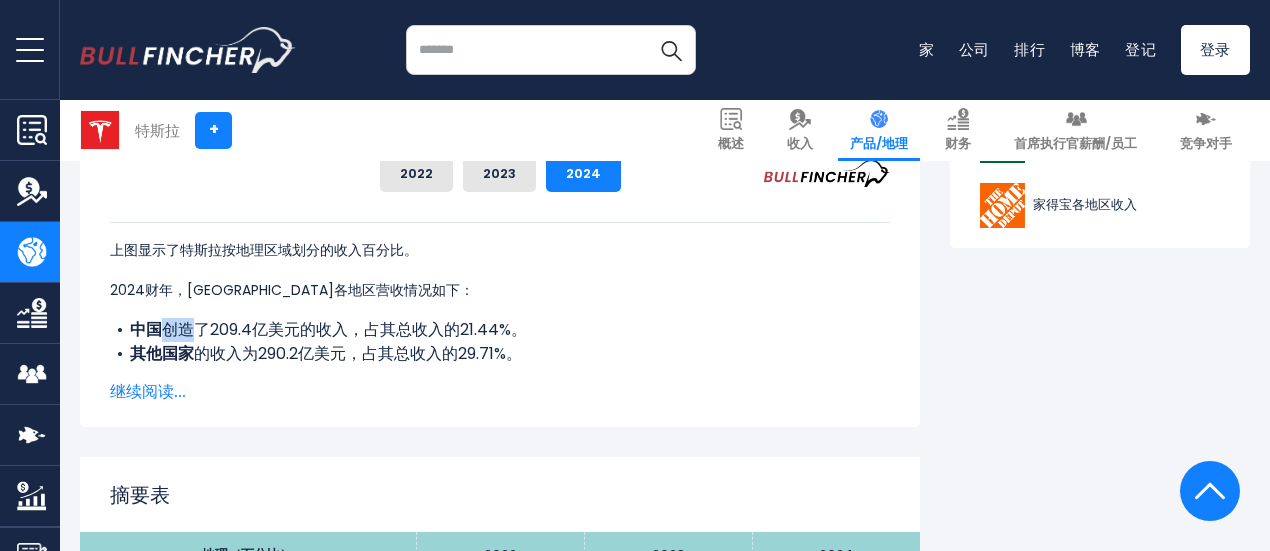 scroll, scrollTop: 1139, scrollLeft: 0, axis: vertical 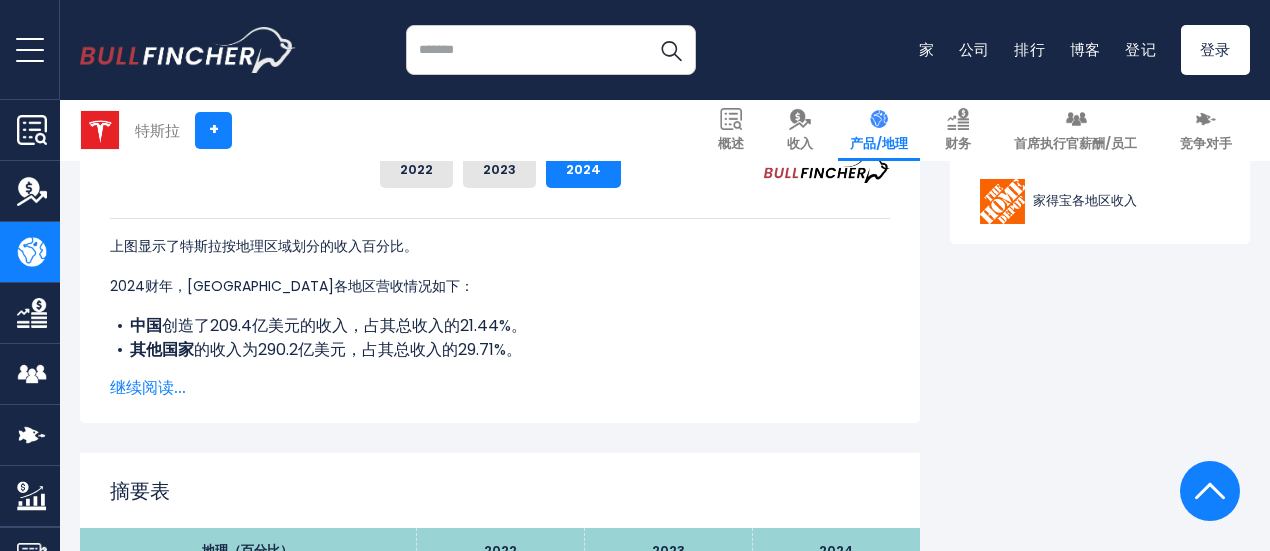 click on "Tesla's Revenue Share by Region
Created with Highcharts 12.1.2 Chart context menu Tesla's Revenue Share by Region 22.27 % 27.94 % 49.78 % CHINA Other Countries UNITED STATES
Created with Highcharts 12.1.2 Chart context menu Tesla's Revenue Share by Region 22.47 % 30.79 % 46.74 % CHINA Other Countries UNITED STATES
21.44 % 29.71 %" at bounding box center (500, 68) 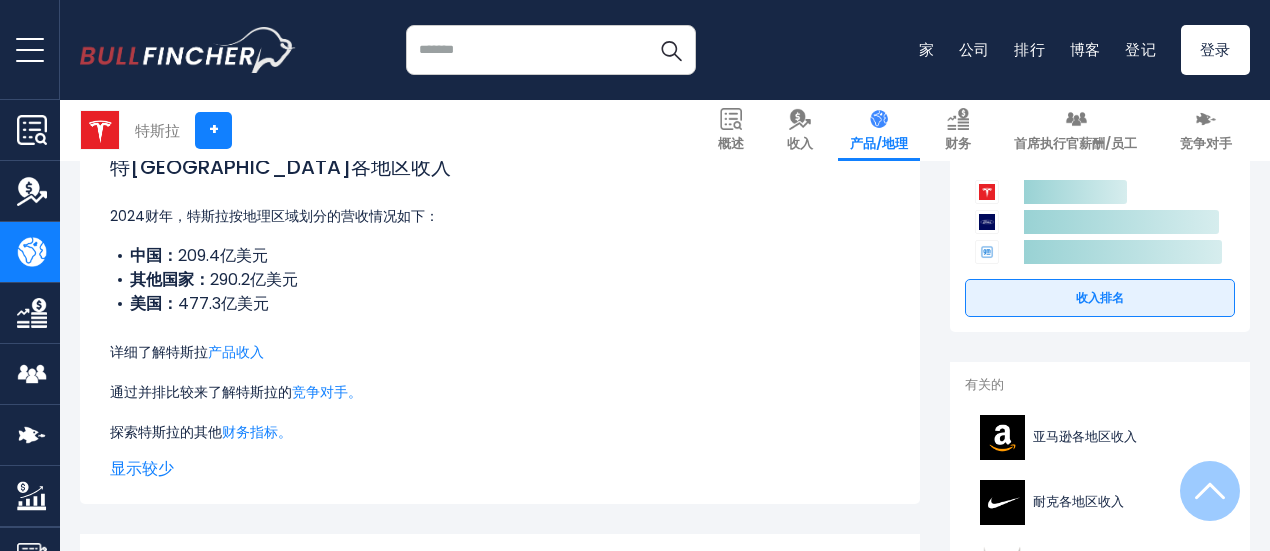 scroll, scrollTop: 320, scrollLeft: 0, axis: vertical 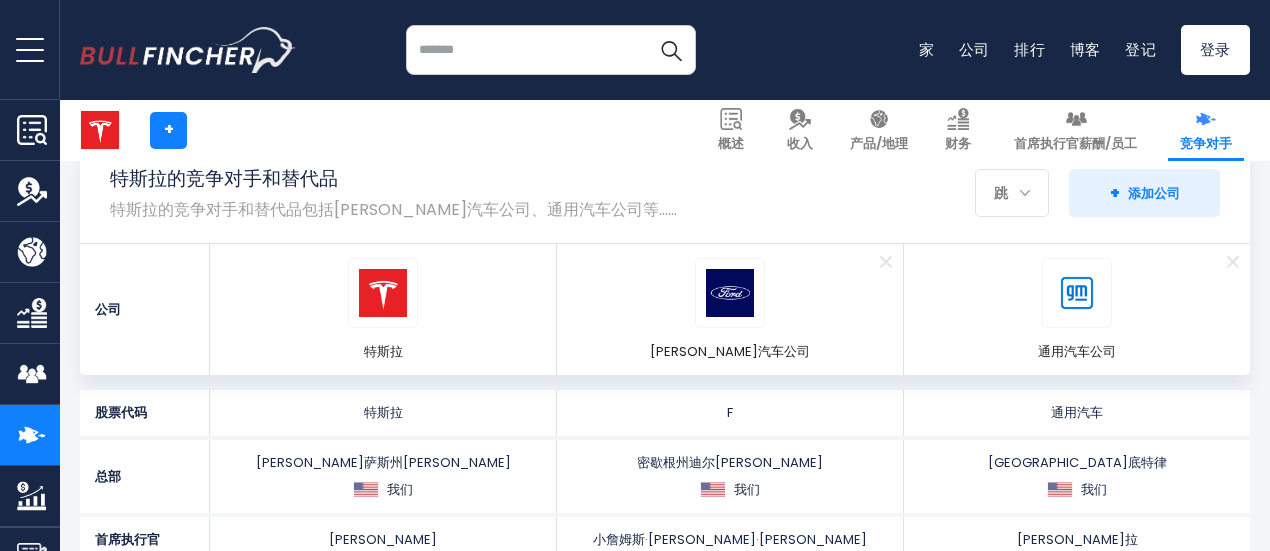 drag, startPoint x: 262, startPoint y: 205, endPoint x: 390, endPoint y: 215, distance: 128.39003 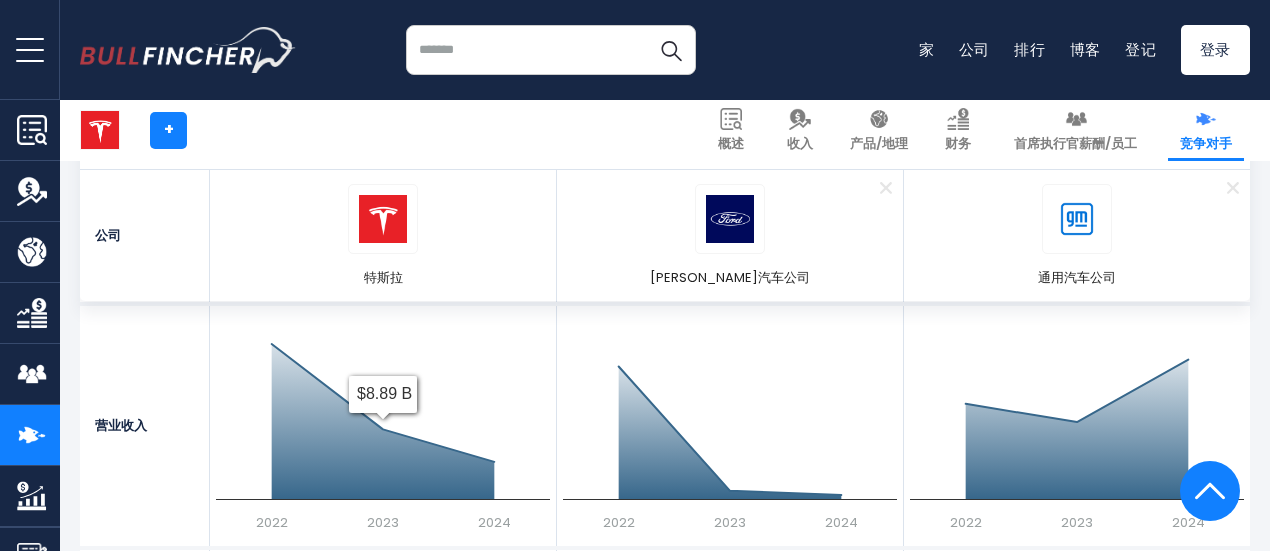 scroll, scrollTop: 3101, scrollLeft: 0, axis: vertical 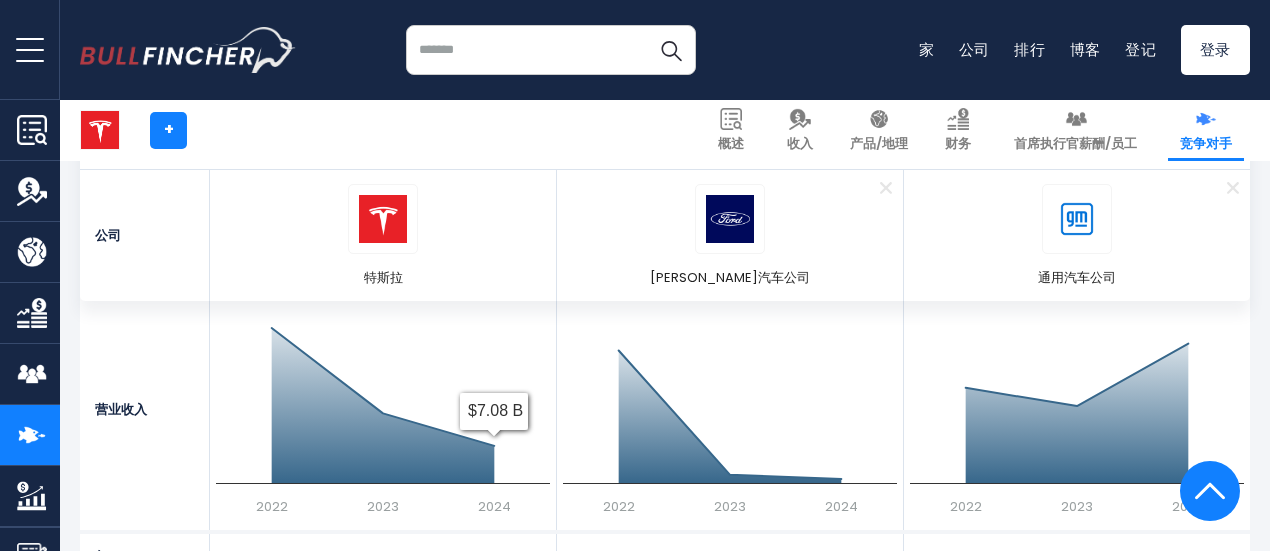 click 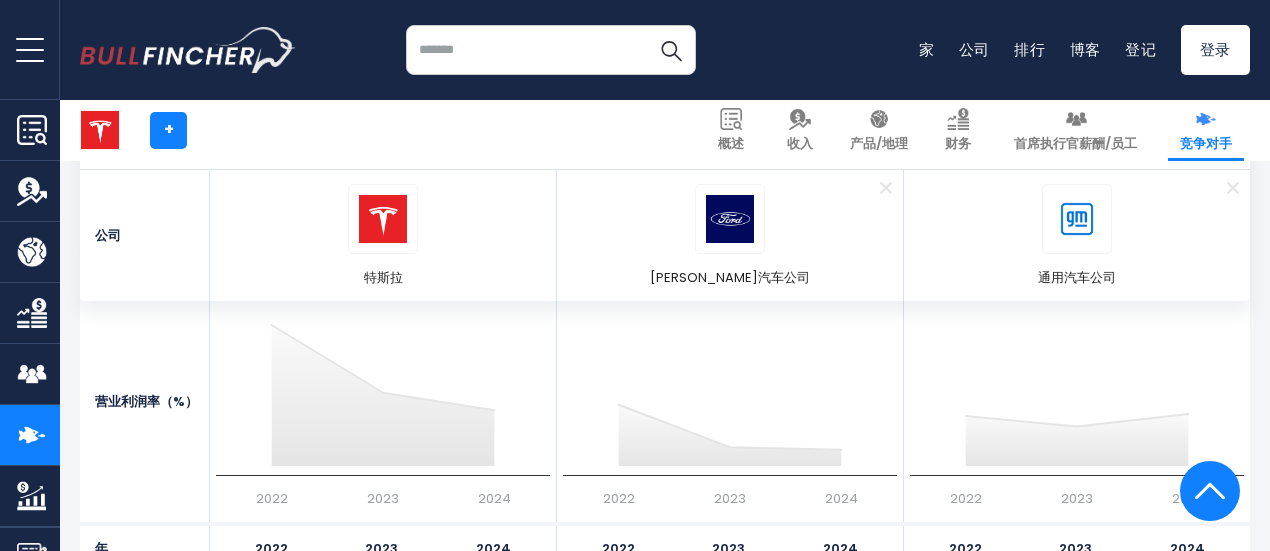 scroll, scrollTop: 6535, scrollLeft: 0, axis: vertical 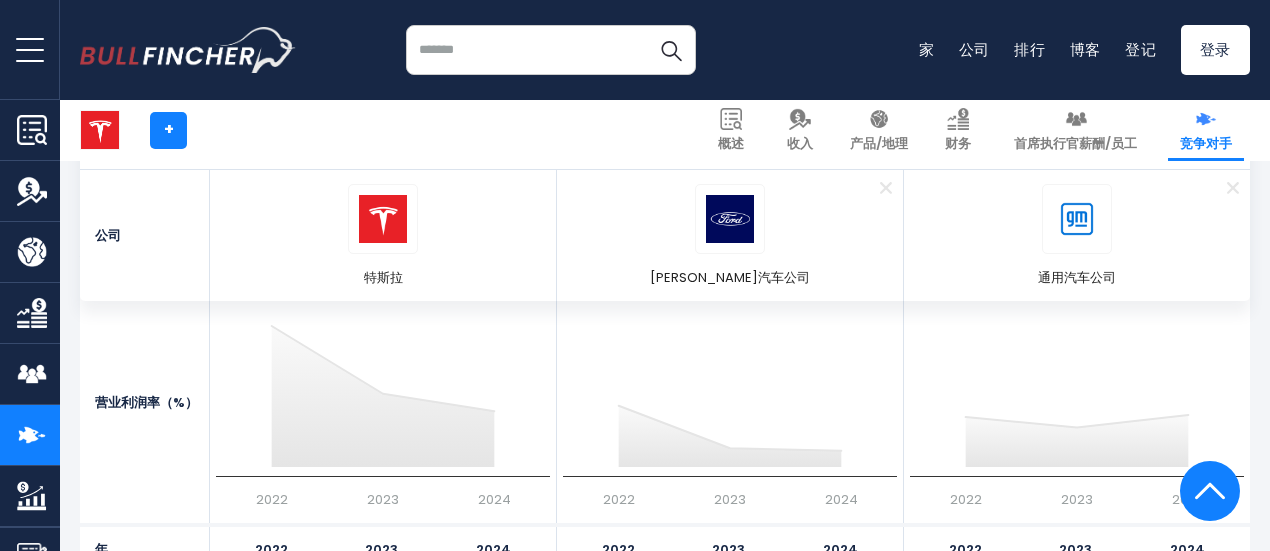 drag, startPoint x: 391, startPoint y: 465, endPoint x: 361, endPoint y: 357, distance: 112.08925 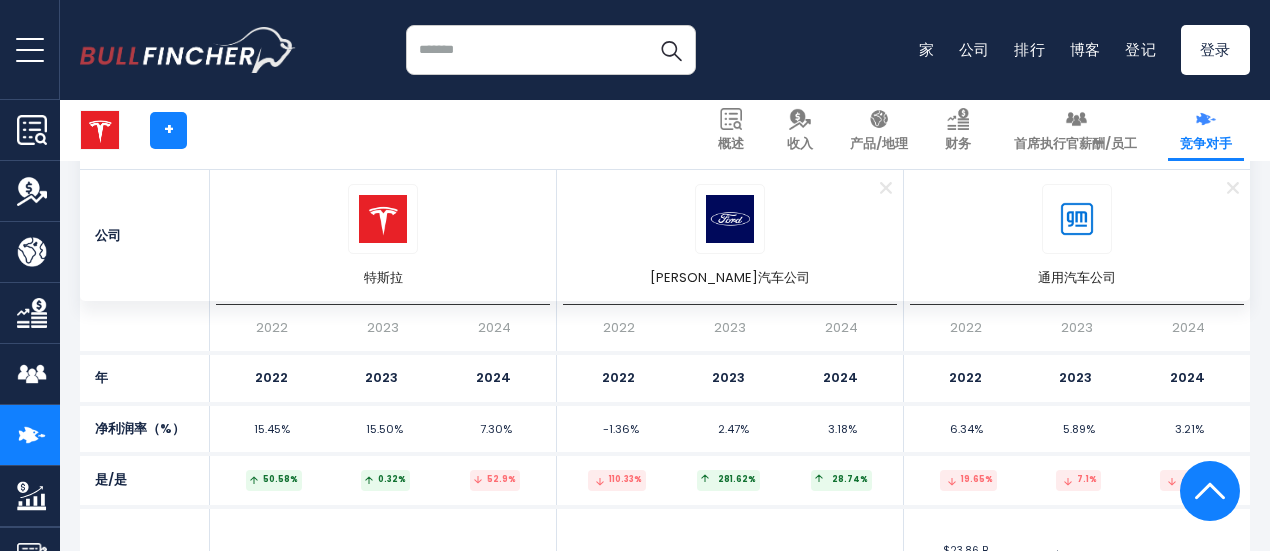 scroll, scrollTop: 7077, scrollLeft: 0, axis: vertical 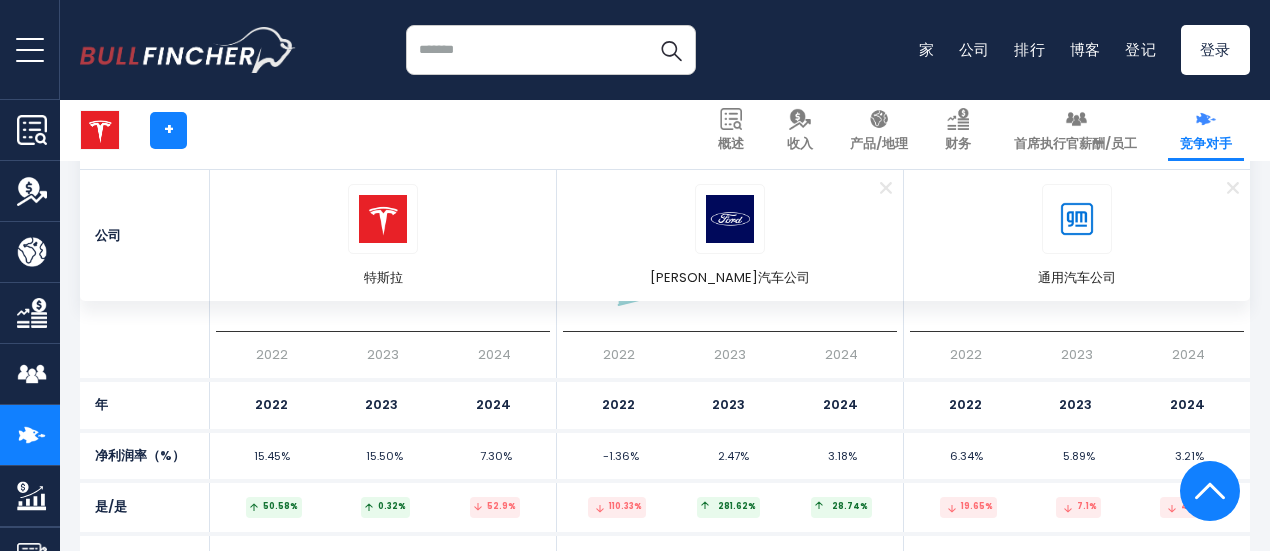 click on "Created with Highcharts [DATE] 2022 2023 2024" 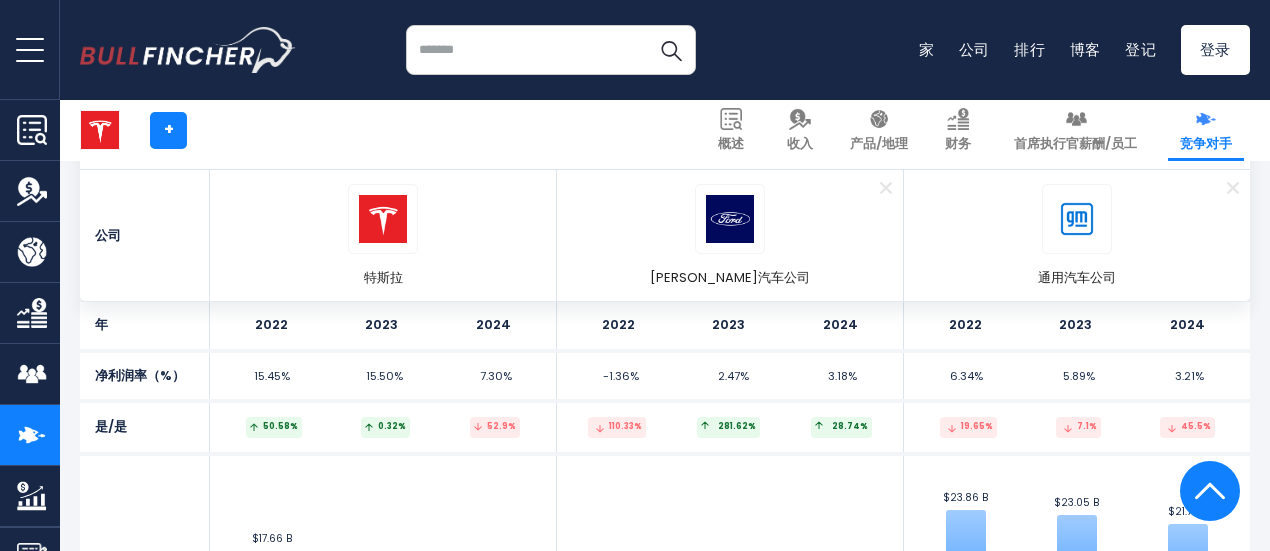 click on "15.45%
15.50%
7.30%" at bounding box center [383, 376] 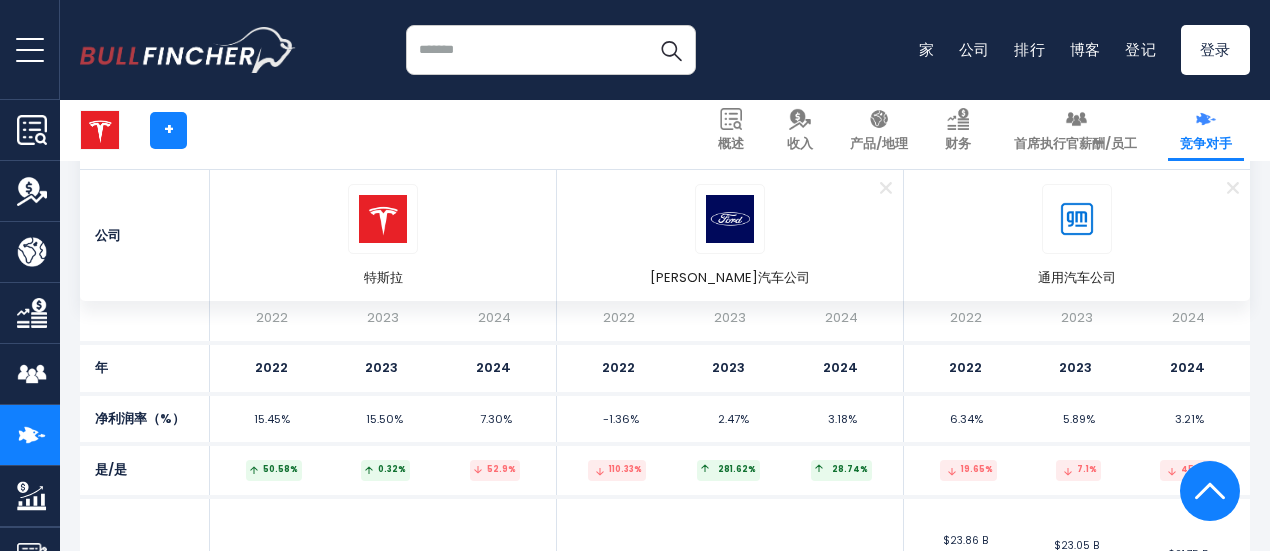 scroll, scrollTop: 7152, scrollLeft: 0, axis: vertical 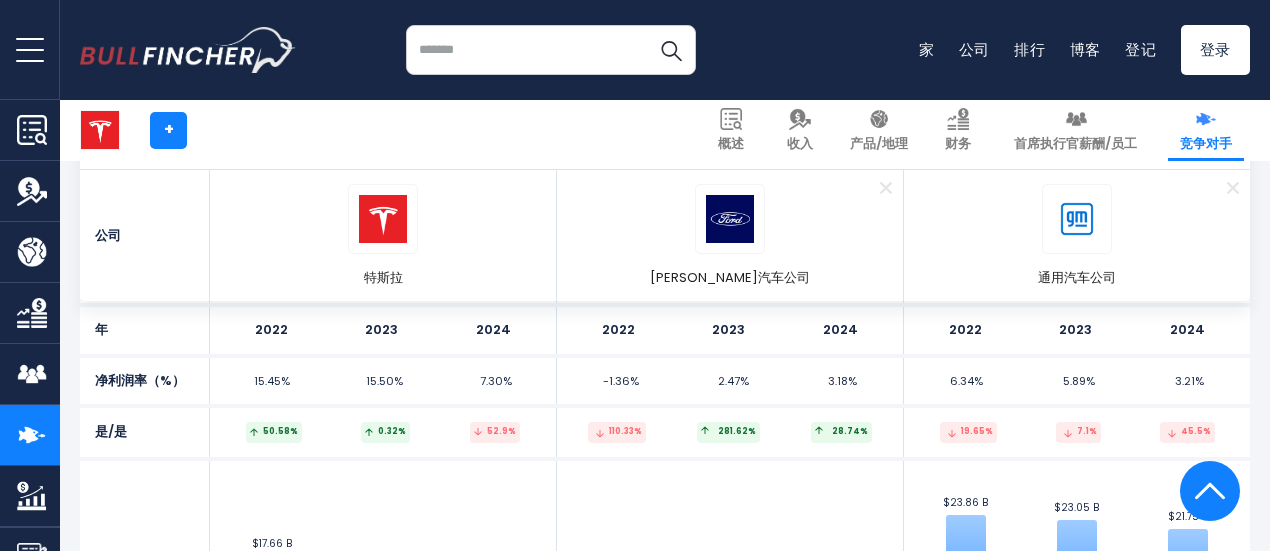 click on "15.45%
15.50%
7.30%" at bounding box center (383, 381) 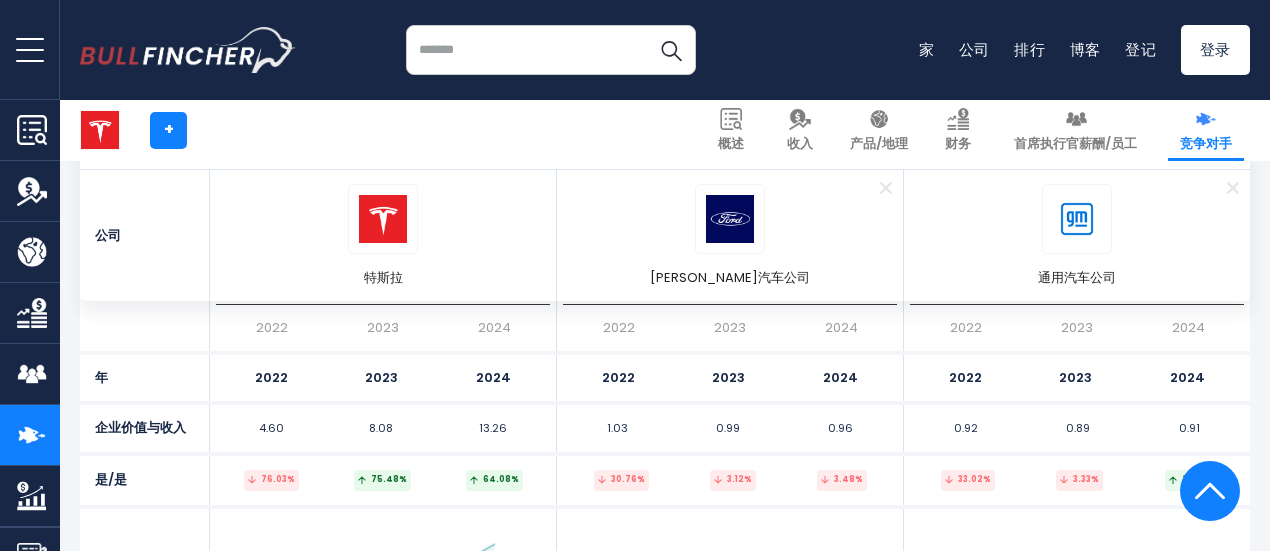 scroll, scrollTop: 10132, scrollLeft: 0, axis: vertical 